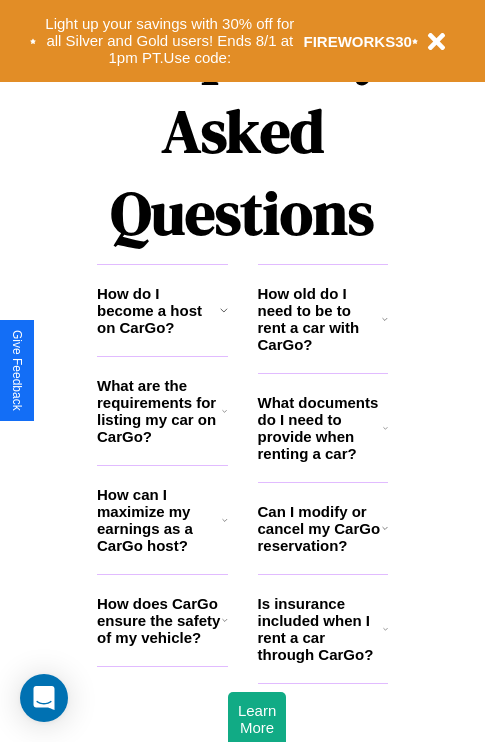 scroll, scrollTop: 2423, scrollLeft: 0, axis: vertical 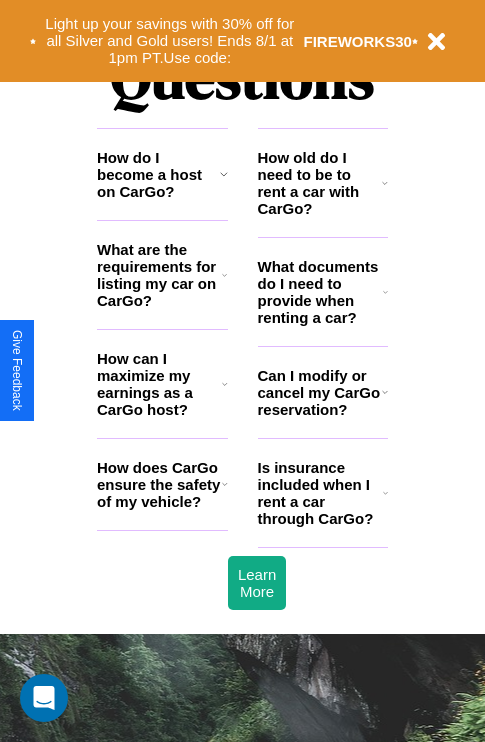 click 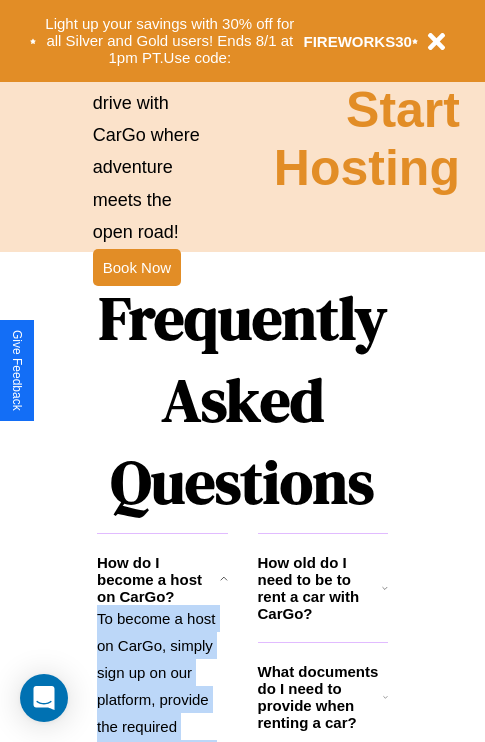 scroll, scrollTop: 1285, scrollLeft: 0, axis: vertical 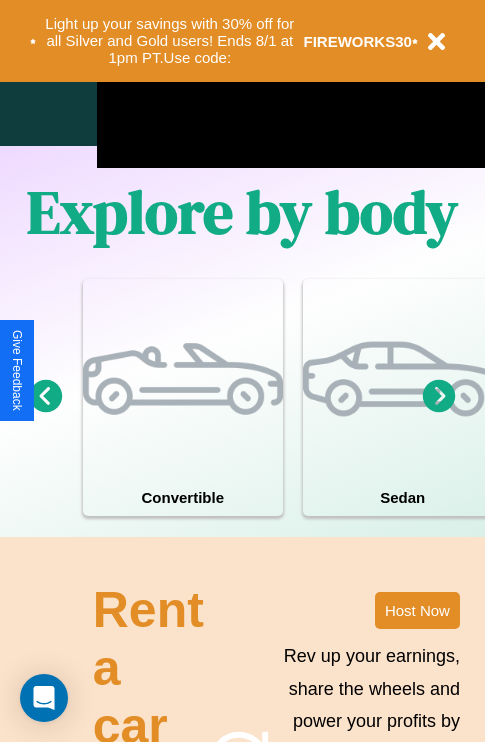 click 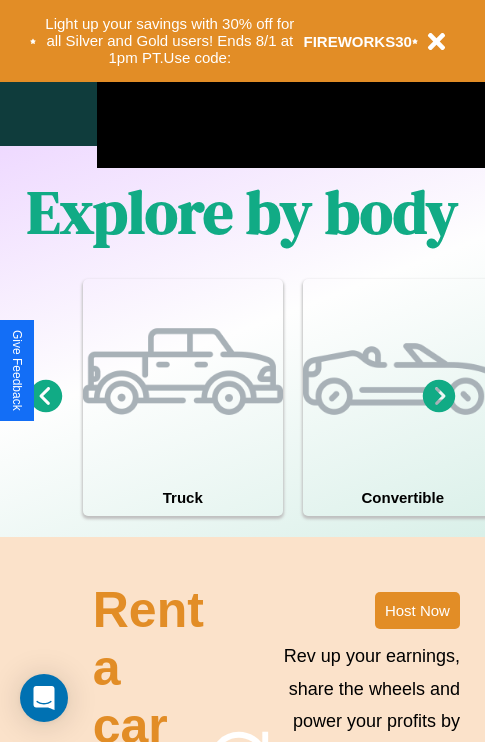 click 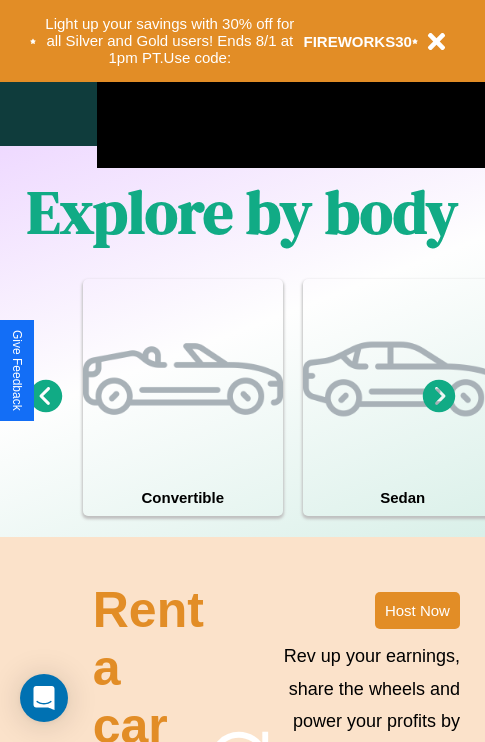 click 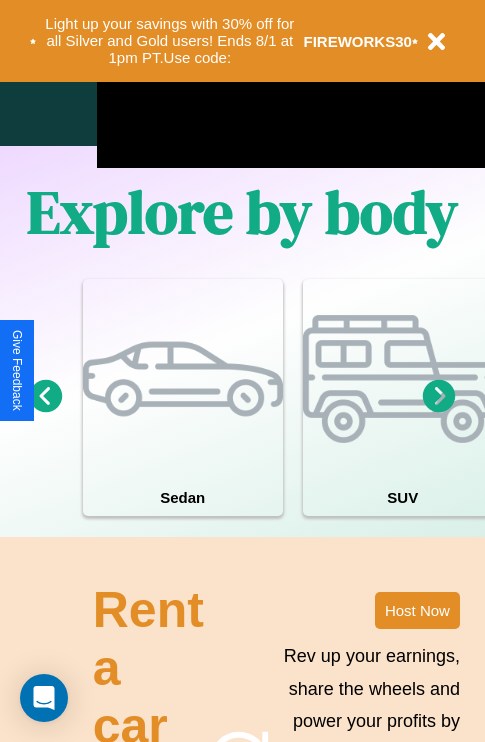 click 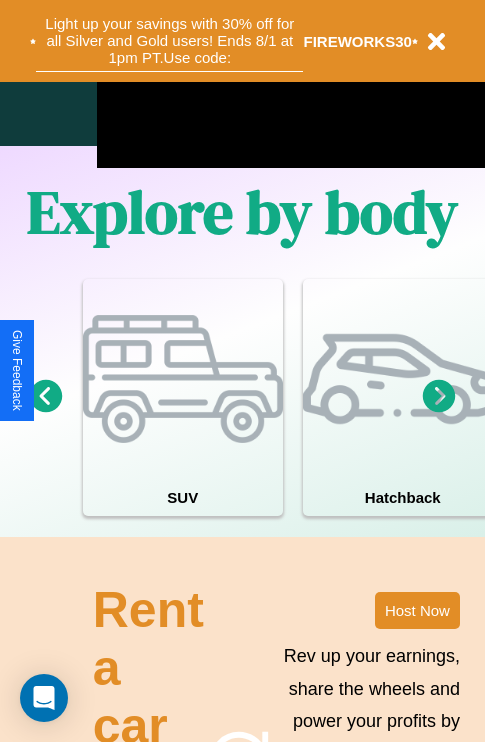 click on "Light up your savings with 30% off for all Silver and Gold users! Ends 8/1 at 1pm PT.  Use code:" at bounding box center [169, 41] 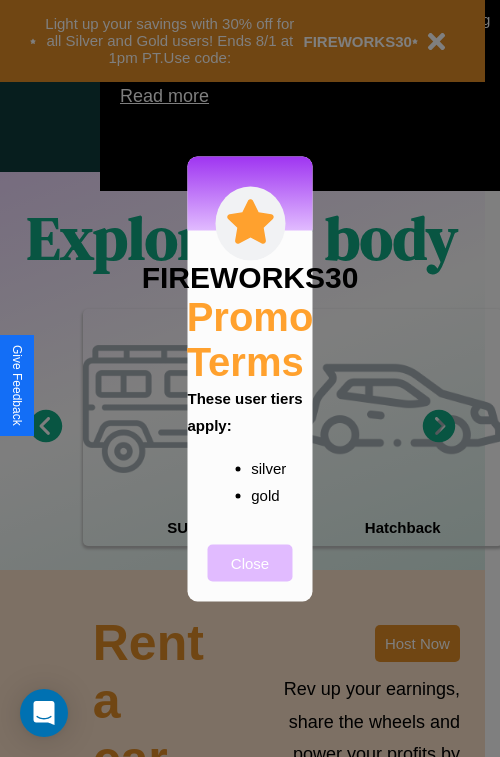 click on "Close" at bounding box center [250, 562] 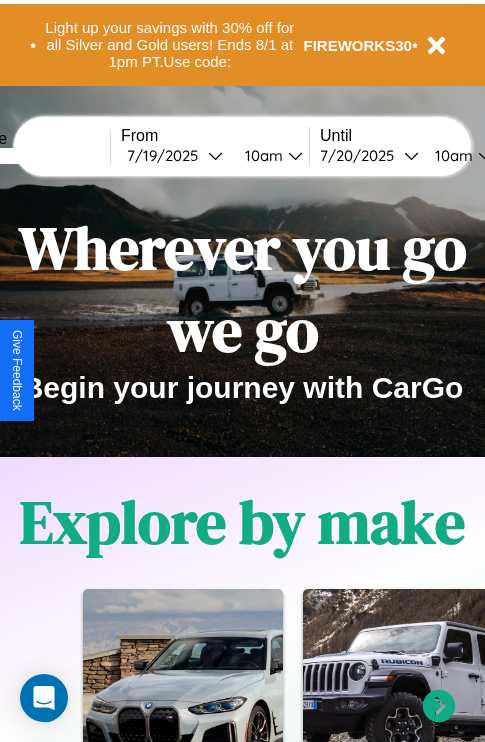 scroll, scrollTop: 0, scrollLeft: 0, axis: both 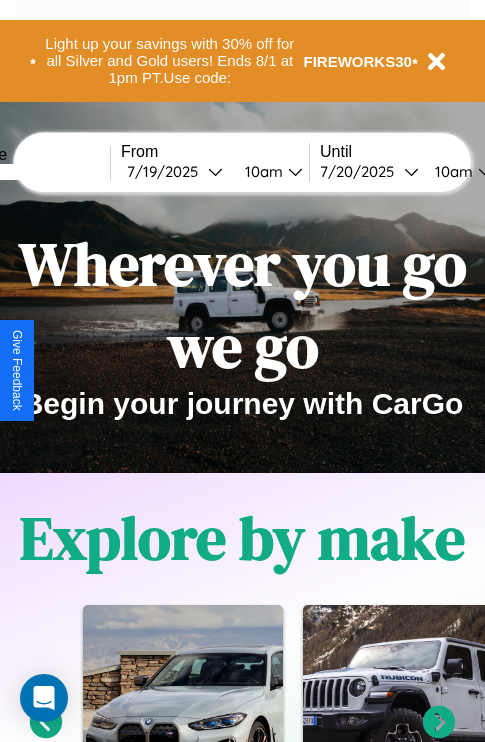 click at bounding box center [35, 172] 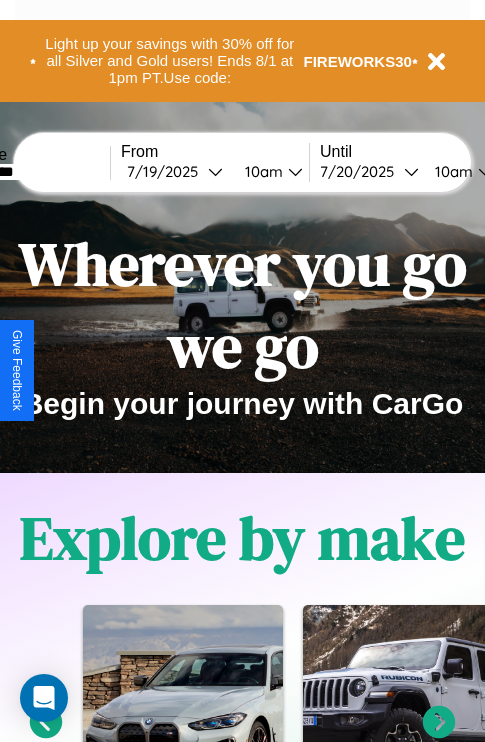 type on "*********" 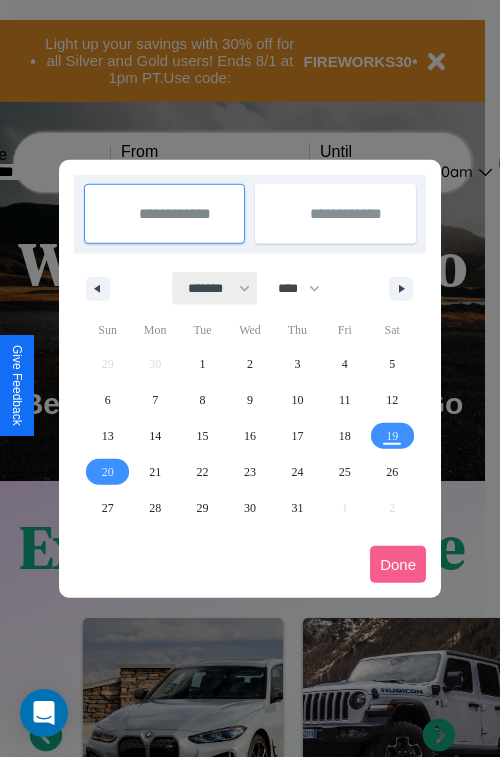 click on "******* ******** ***** ***** *** **** **** ****** ********* ******* ******** ********" at bounding box center [215, 288] 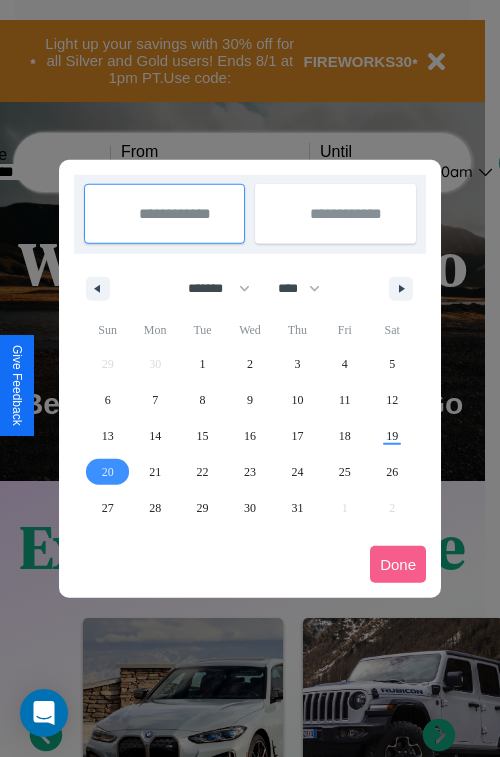 click on "20" at bounding box center (108, 472) 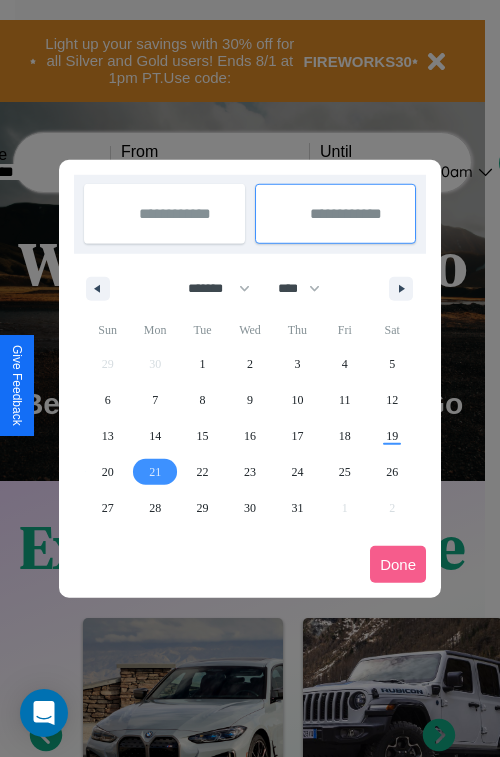 click on "21" at bounding box center [155, 472] 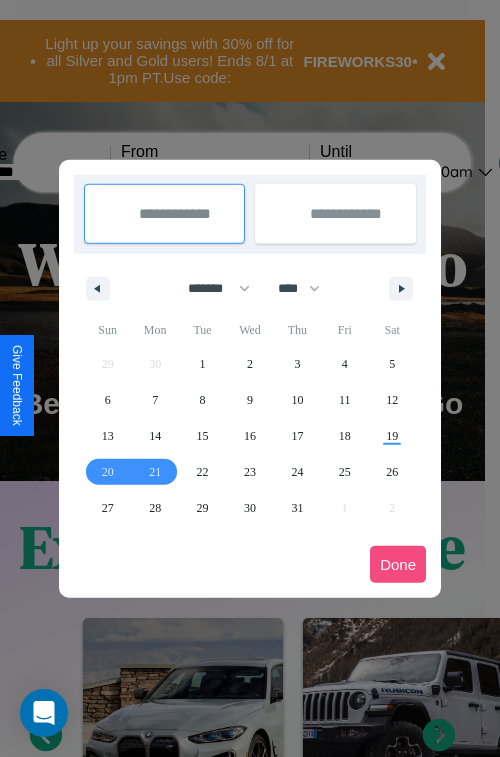 click on "Done" at bounding box center (398, 564) 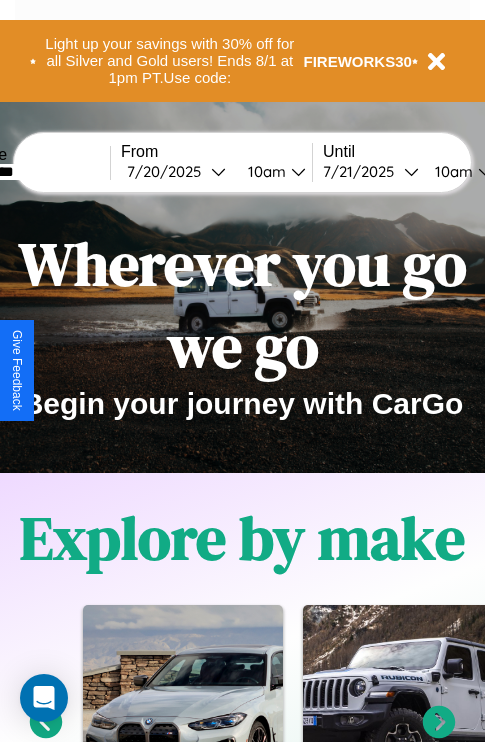 scroll, scrollTop: 0, scrollLeft: 76, axis: horizontal 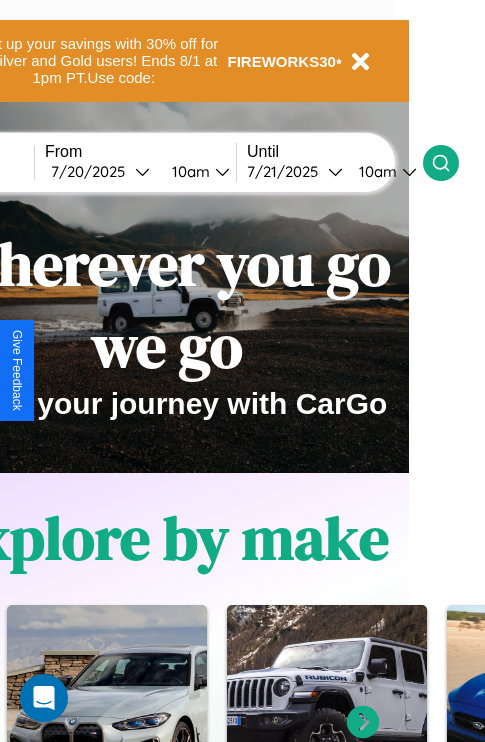 click 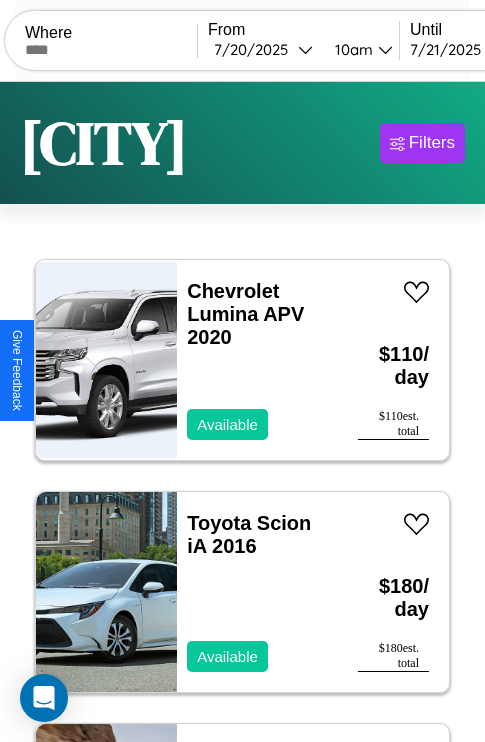 scroll, scrollTop: 50, scrollLeft: 0, axis: vertical 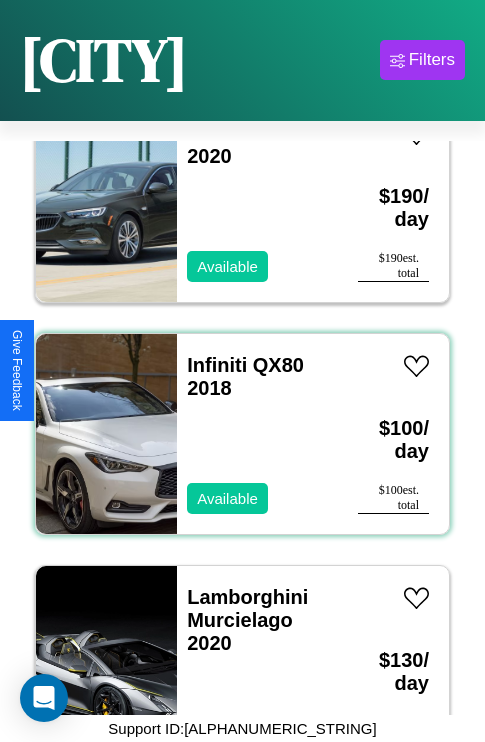 click on "Infiniti   QX80   2018 Available" at bounding box center [257, 434] 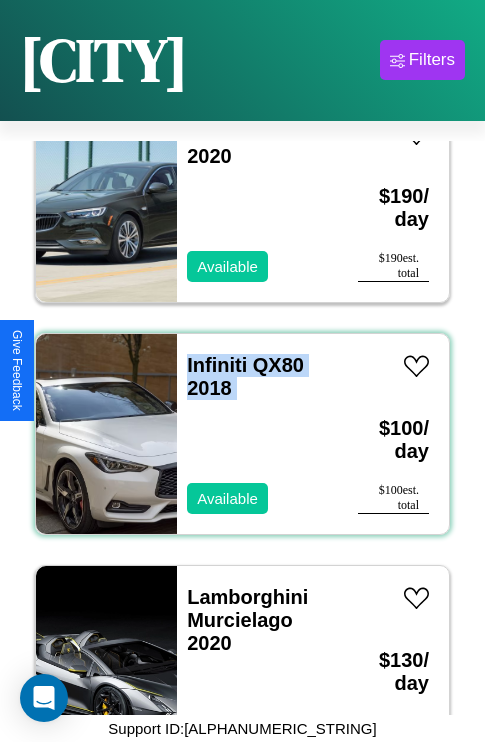 click on "Infiniti   QX80   2018 Available" at bounding box center [257, 434] 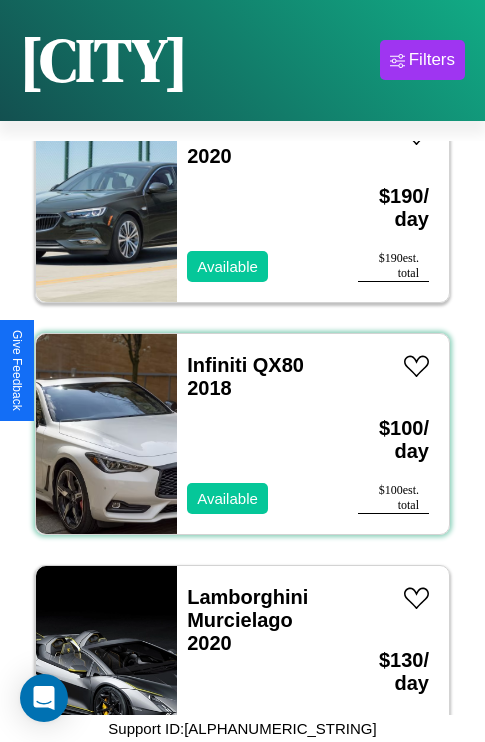 click on "Infiniti   QX80   2018 Available" at bounding box center [257, 434] 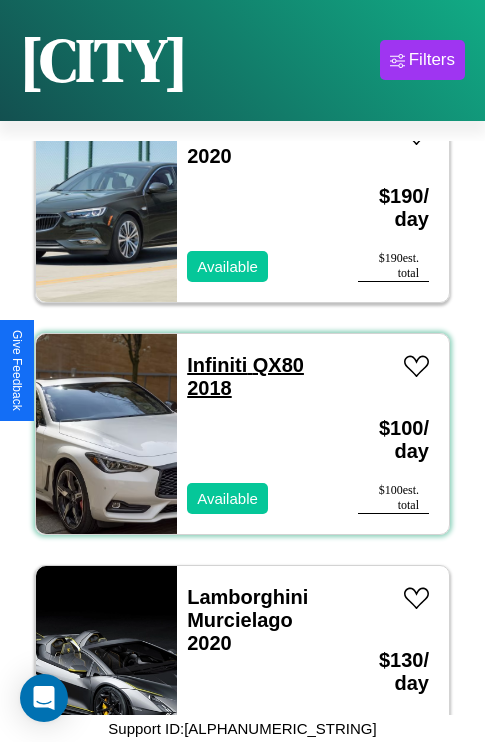 click on "Infiniti   QX80   2018" at bounding box center (245, 376) 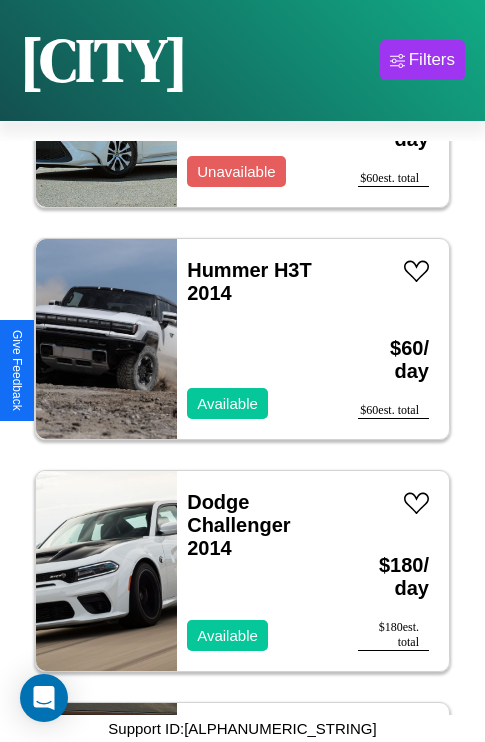 scroll, scrollTop: 16547, scrollLeft: 0, axis: vertical 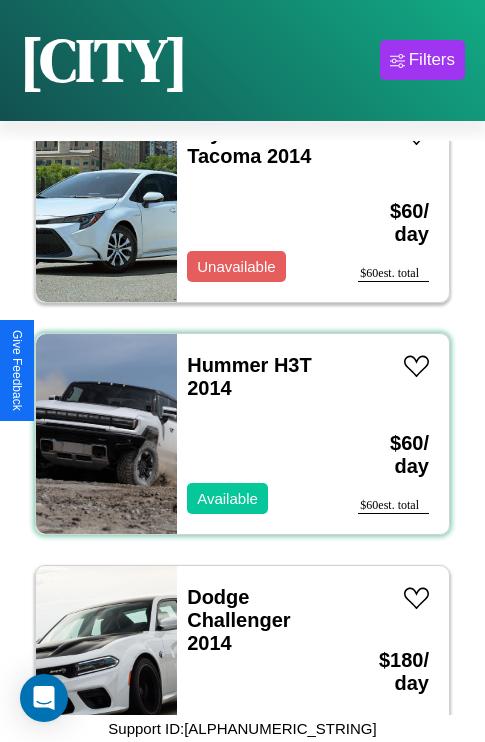 click on "Hummer   H3T   2014 Available" at bounding box center (257, 434) 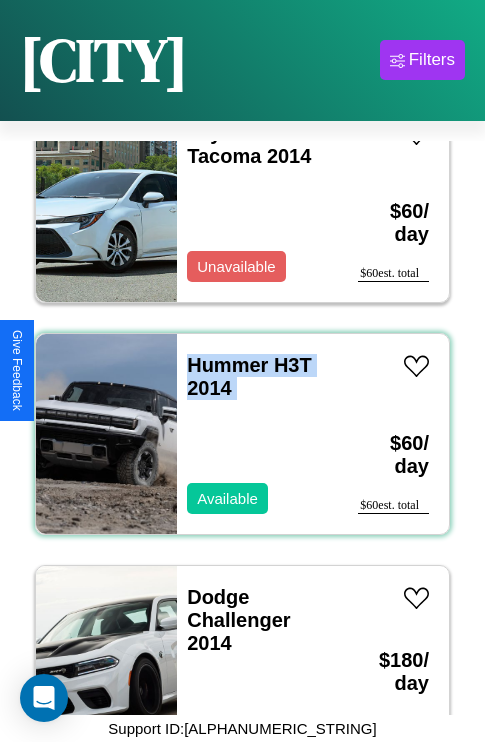click on "Hummer   H3T   2014 Available" at bounding box center [257, 434] 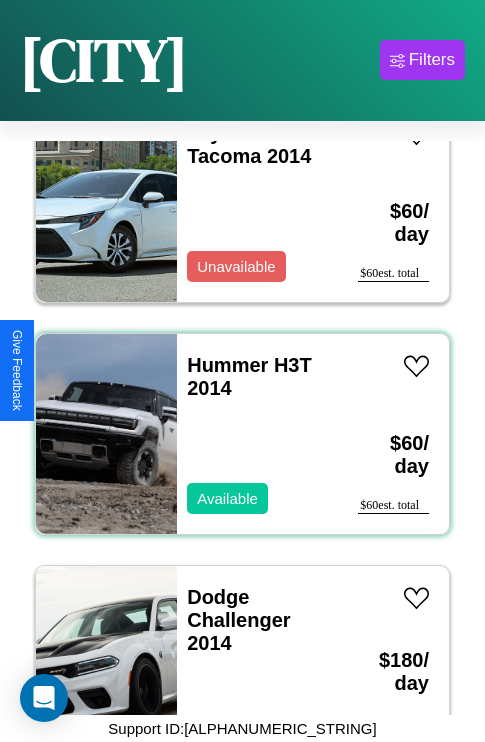 click on "Hummer   H3T   2014 Available" at bounding box center (257, 434) 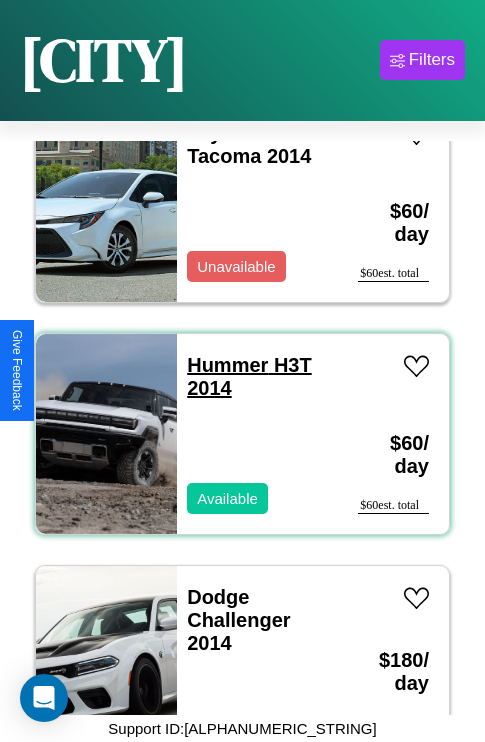 click on "Hummer   H3T   2014" at bounding box center (249, 376) 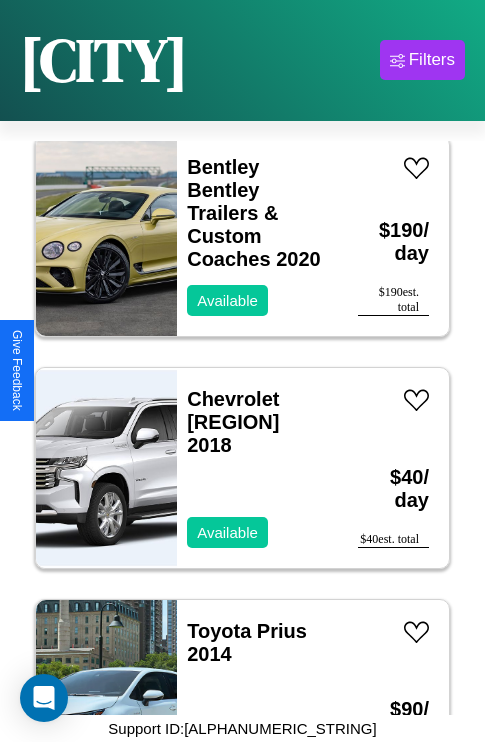 scroll, scrollTop: 23043, scrollLeft: 0, axis: vertical 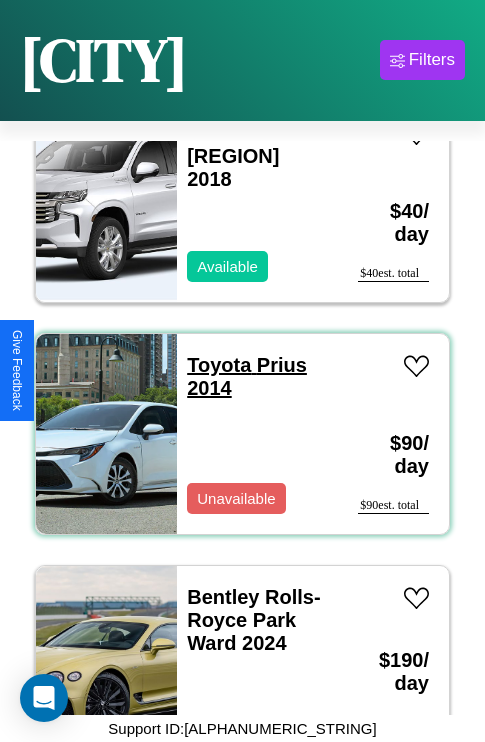click on "Toyota   Prius   2014" at bounding box center [247, 376] 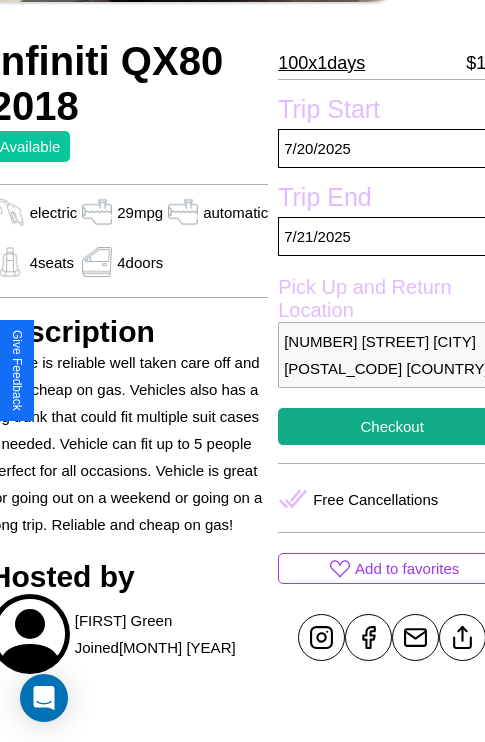 scroll, scrollTop: 408, scrollLeft: 96, axis: both 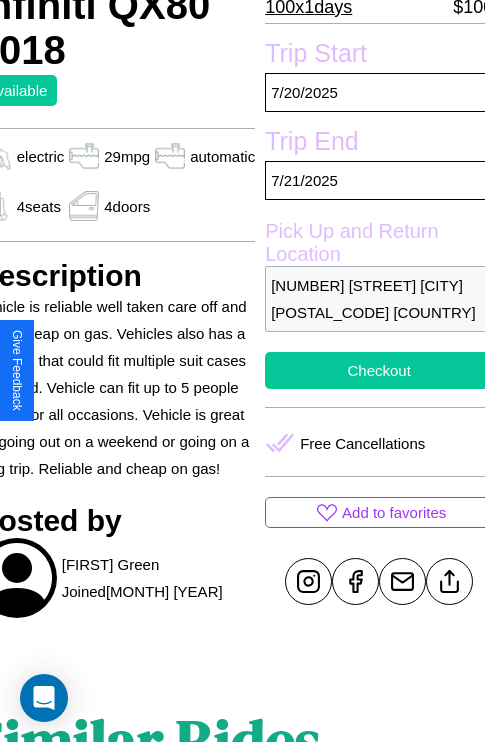 click on "Checkout" at bounding box center (379, 370) 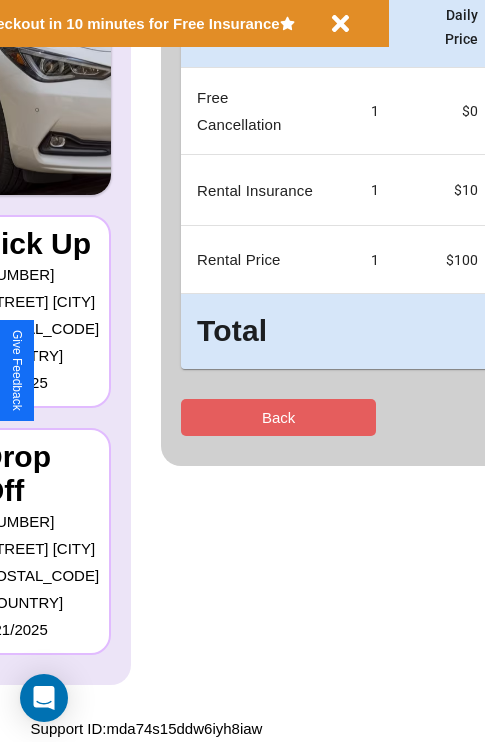 scroll, scrollTop: 0, scrollLeft: 0, axis: both 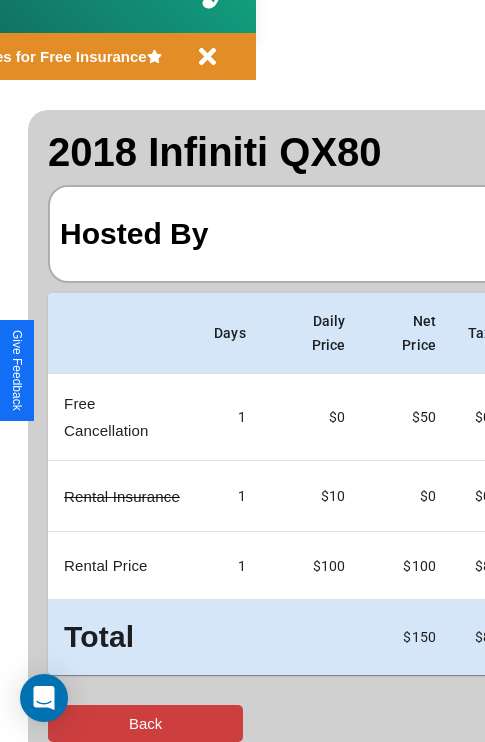 click on "Back" at bounding box center (145, 723) 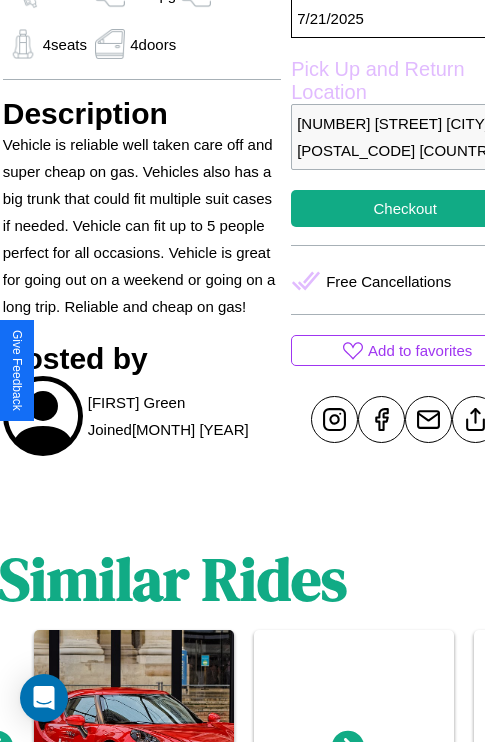 scroll, scrollTop: 619, scrollLeft: 76, axis: both 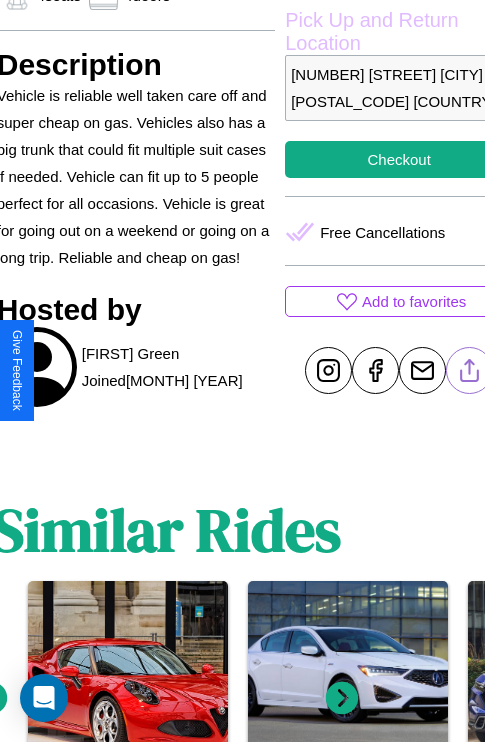click 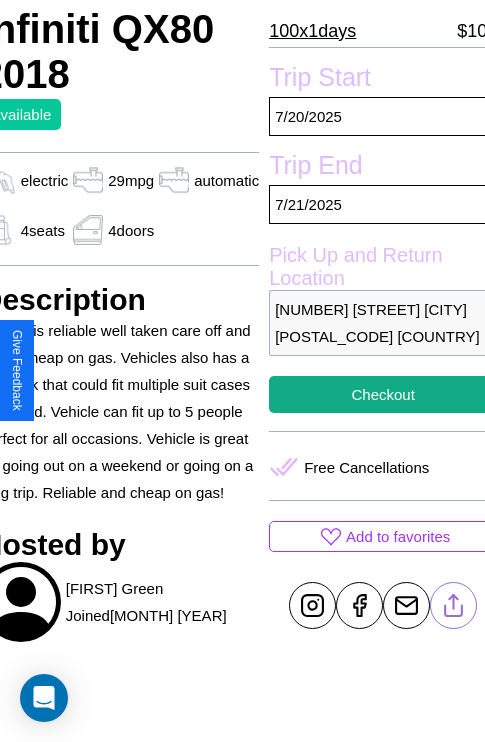 scroll, scrollTop: 336, scrollLeft: 96, axis: both 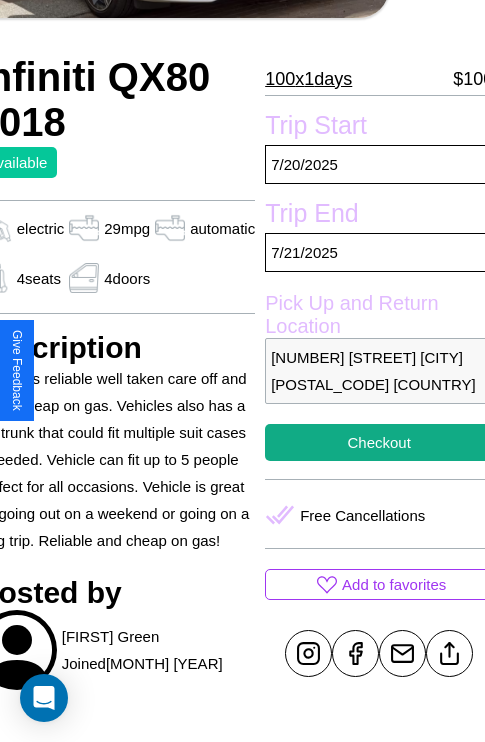 click on "[NUMBER] [STREET]  [CITY]  [POSTAL_CODE] [COUNTRY]" at bounding box center [379, 371] 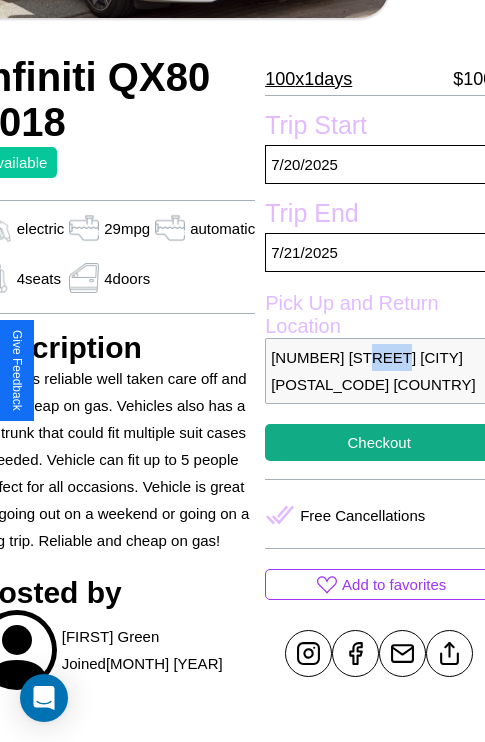click on "[NUMBER] [STREET]  [CITY]  [POSTAL_CODE] [COUNTRY]" at bounding box center (379, 371) 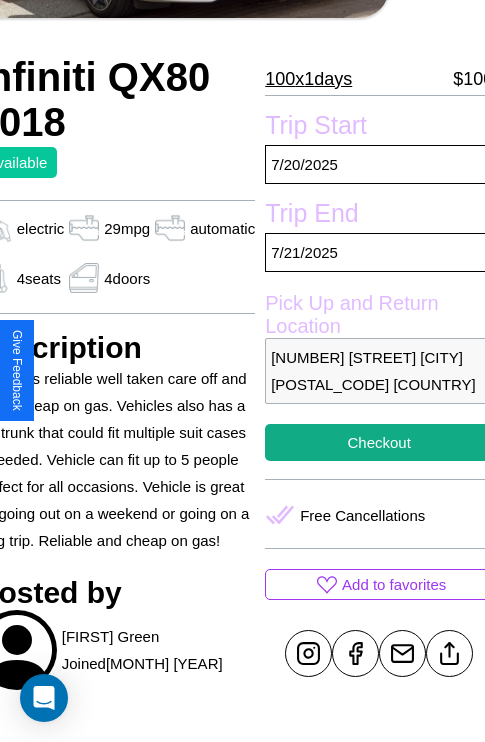 click on "[NUMBER] [STREET]  [CITY]  [POSTAL_CODE] [COUNTRY]" at bounding box center (379, 371) 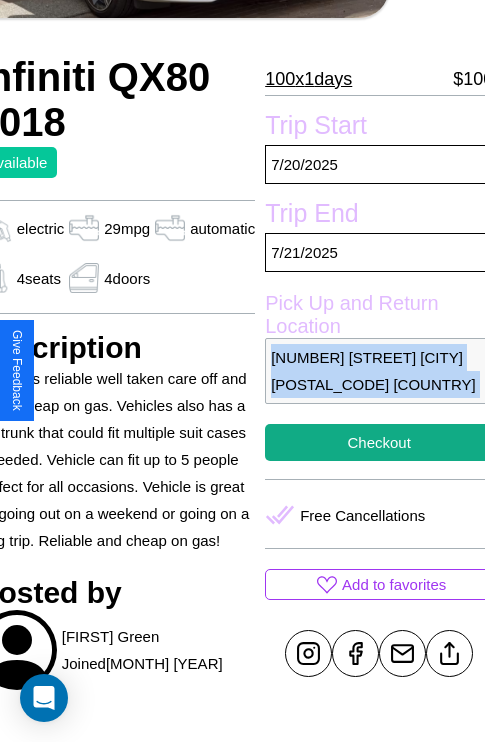 click on "[NUMBER] [STREET]  [CITY]  [POSTAL_CODE] [COUNTRY]" at bounding box center [379, 371] 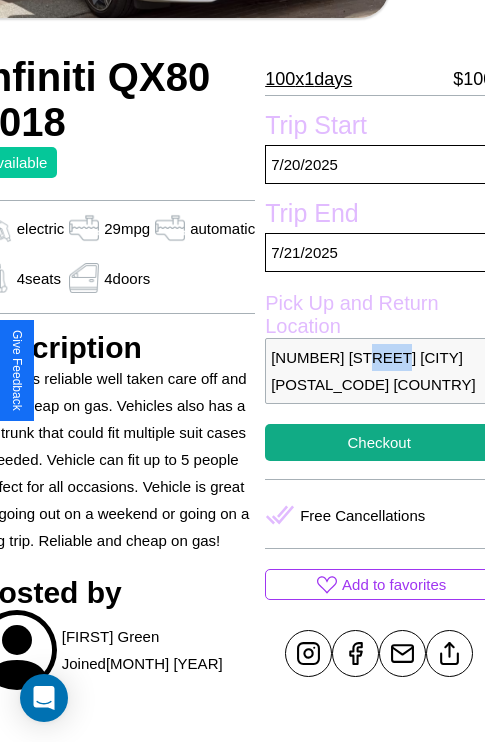 click on "[NUMBER] [STREET]  [CITY]  [POSTAL_CODE] [COUNTRY]" at bounding box center (379, 371) 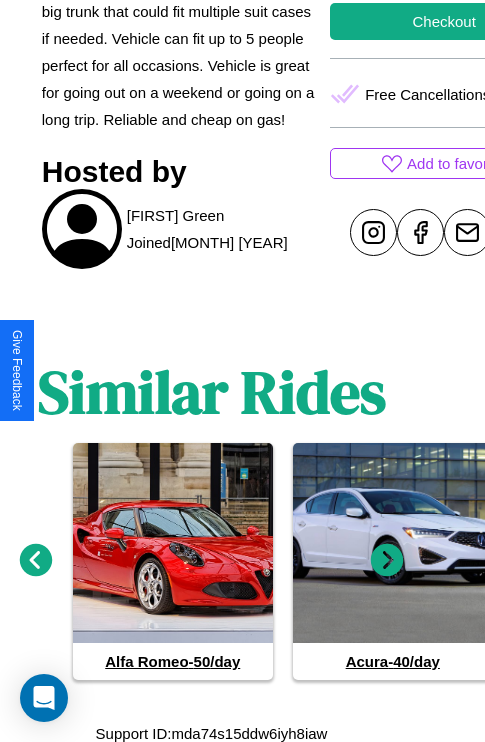 scroll, scrollTop: 762, scrollLeft: 30, axis: both 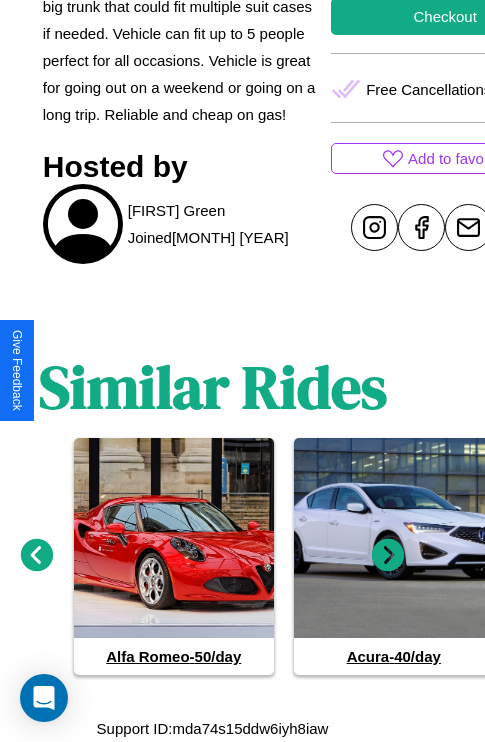 click 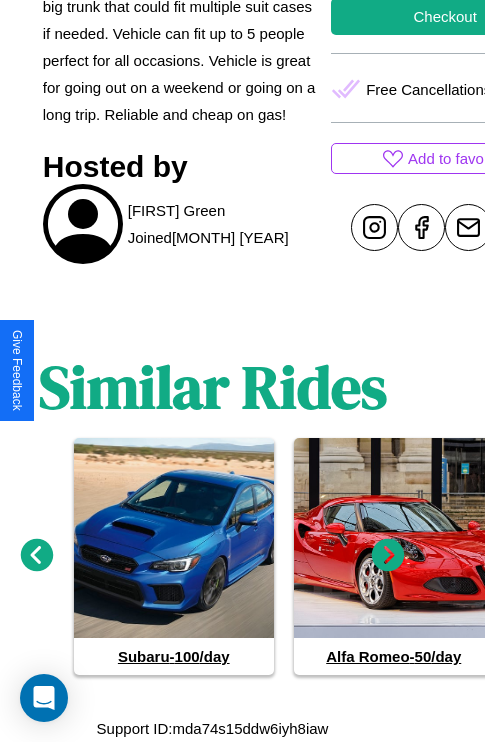 click 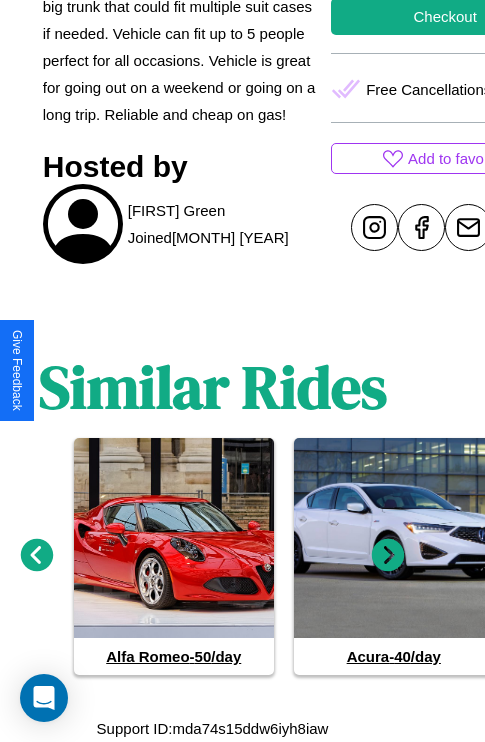 click 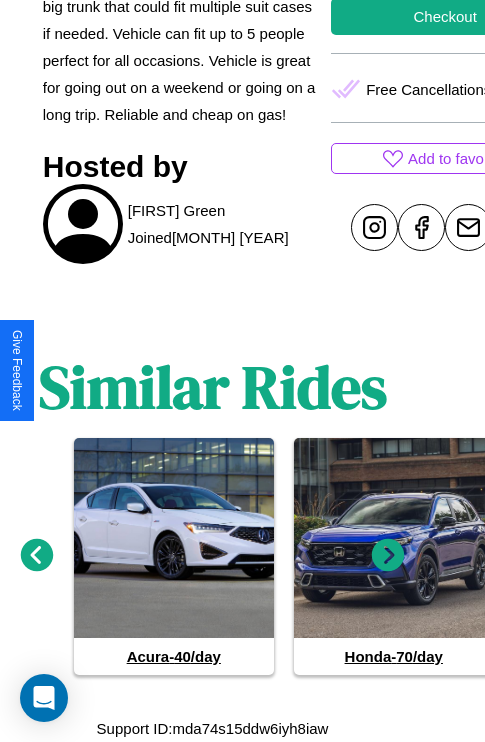 click 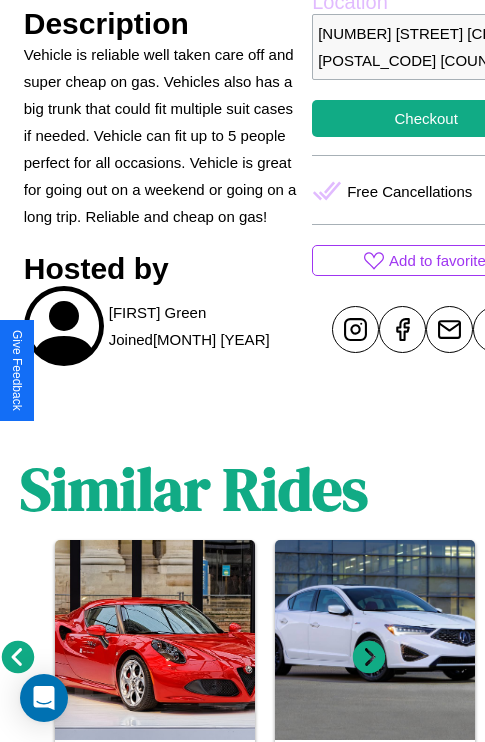 scroll, scrollTop: 408, scrollLeft: 96, axis: both 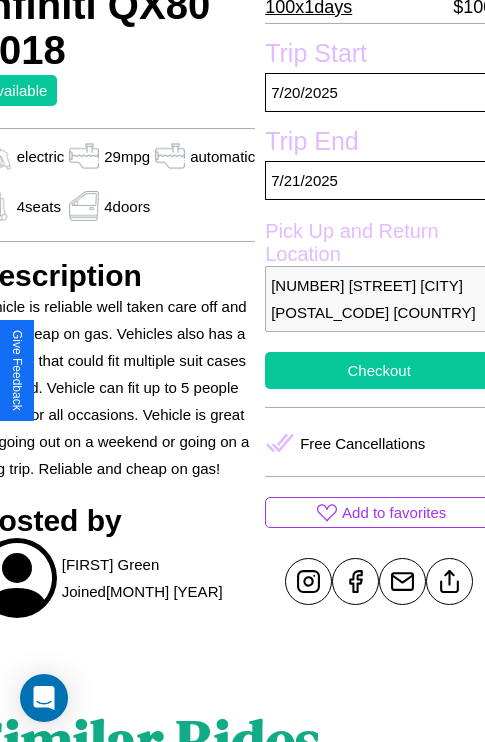 click on "Checkout" at bounding box center (379, 370) 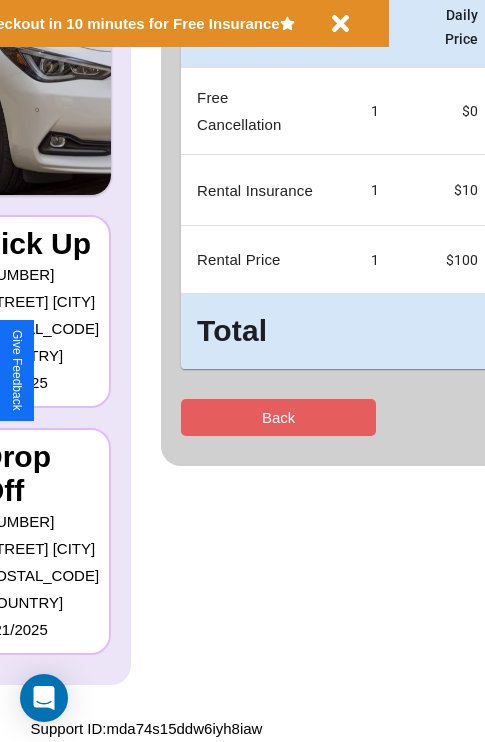 scroll, scrollTop: 0, scrollLeft: 0, axis: both 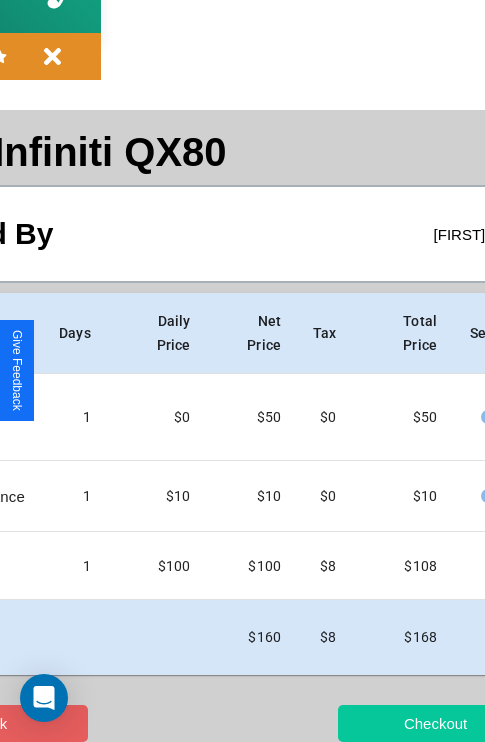 click on "Checkout" at bounding box center (435, 723) 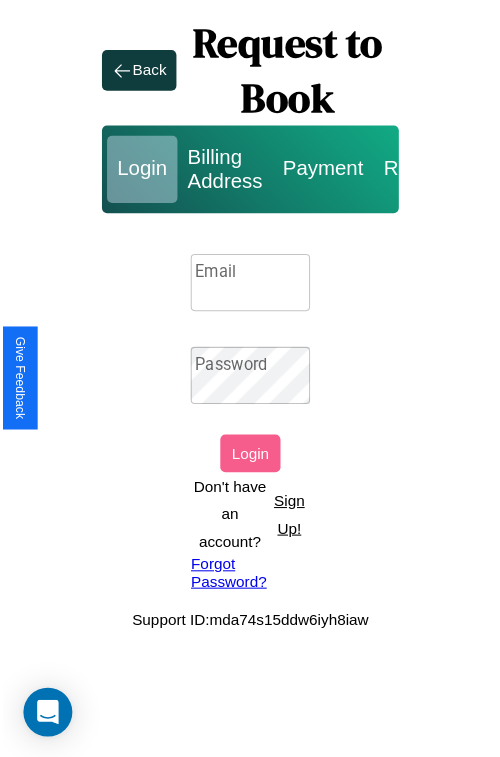 scroll, scrollTop: 0, scrollLeft: 0, axis: both 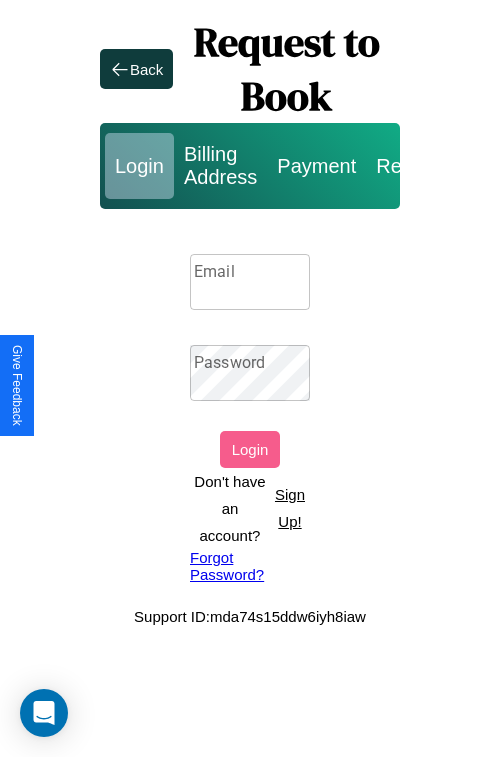 click on "Sign Up!" at bounding box center [290, 508] 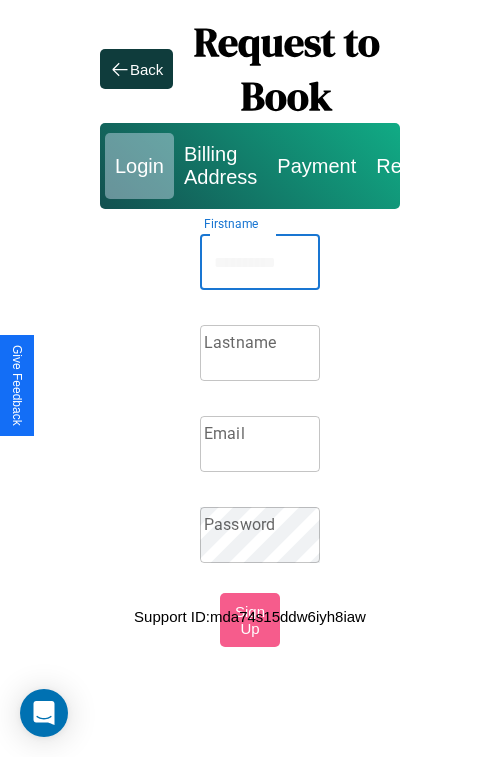 click on "Firstname" at bounding box center (260, 262) 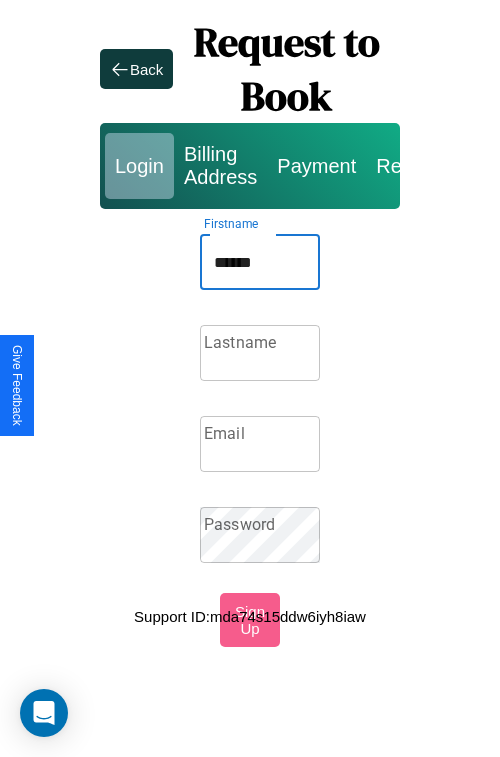type on "******" 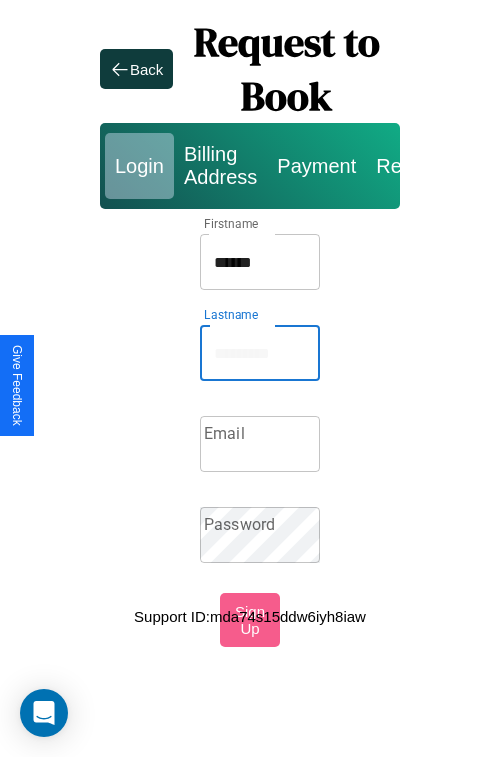 click on "Lastname" at bounding box center (260, 353) 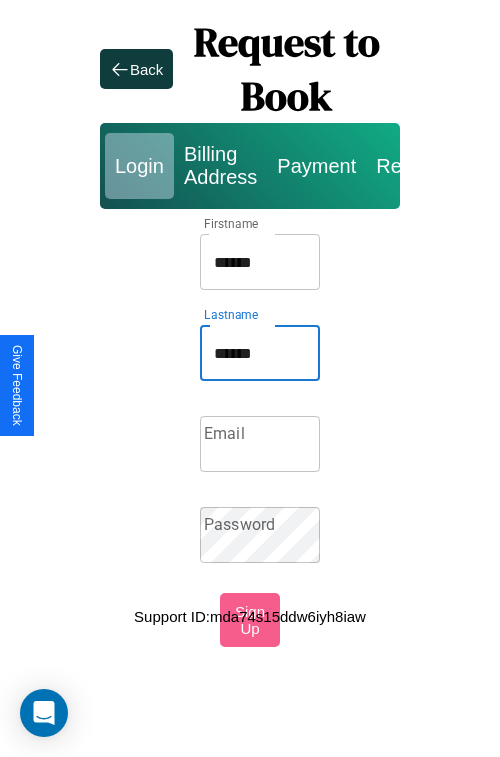 type on "******" 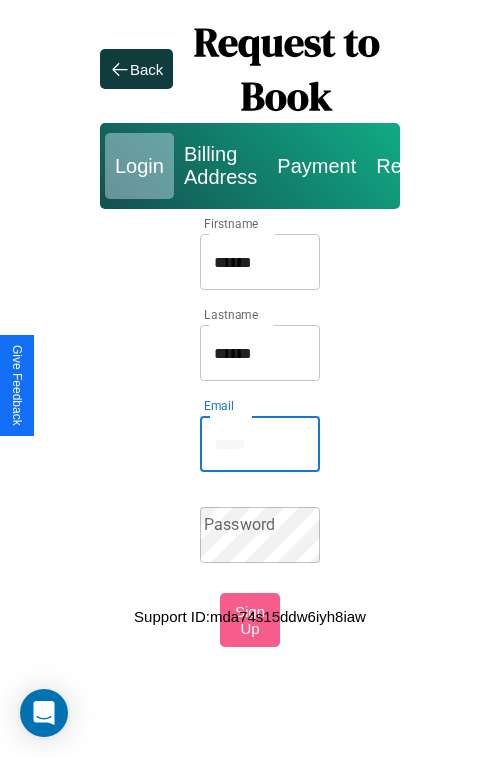 click on "Email" at bounding box center (260, 444) 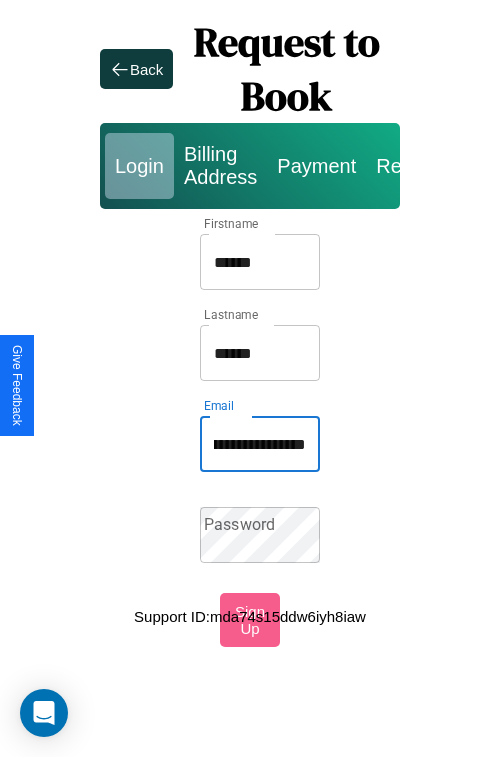 scroll, scrollTop: 0, scrollLeft: 95, axis: horizontal 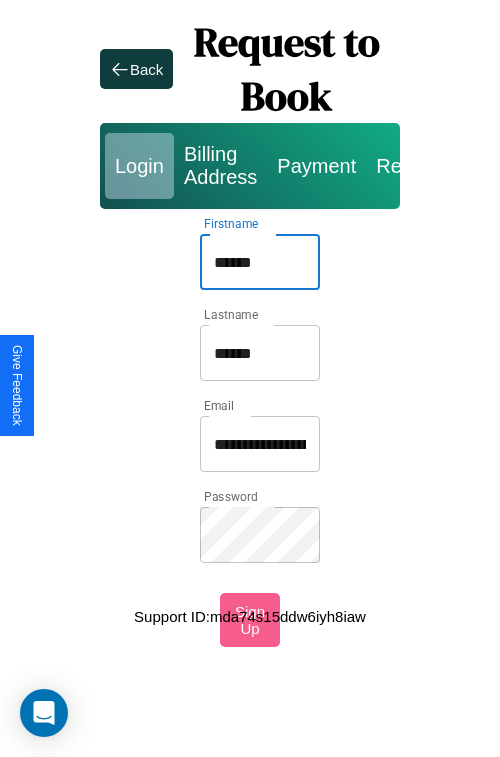 click on "******" at bounding box center [260, 262] 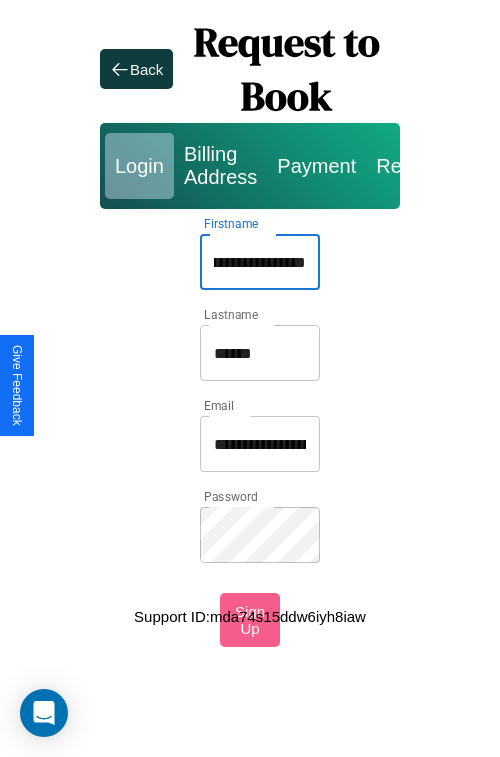 scroll, scrollTop: 0, scrollLeft: 39, axis: horizontal 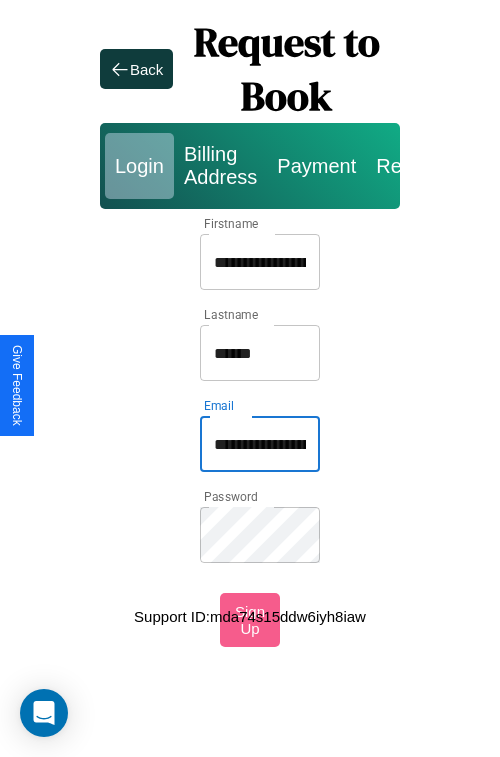 click on "**********" at bounding box center (260, 444) 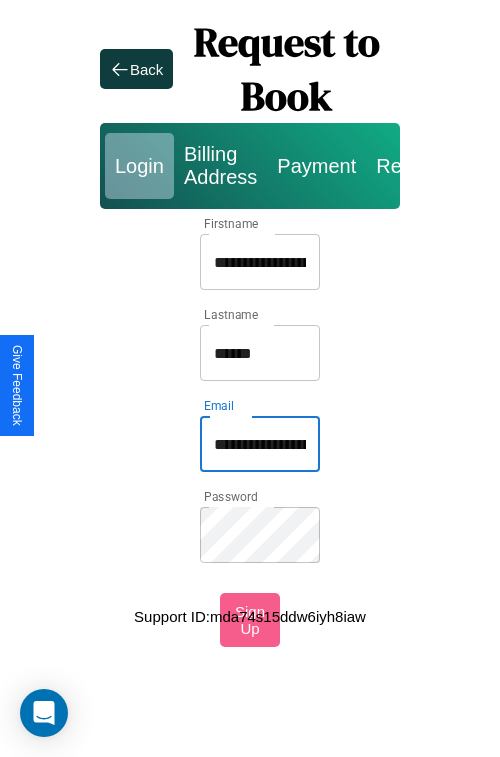 type on "**********" 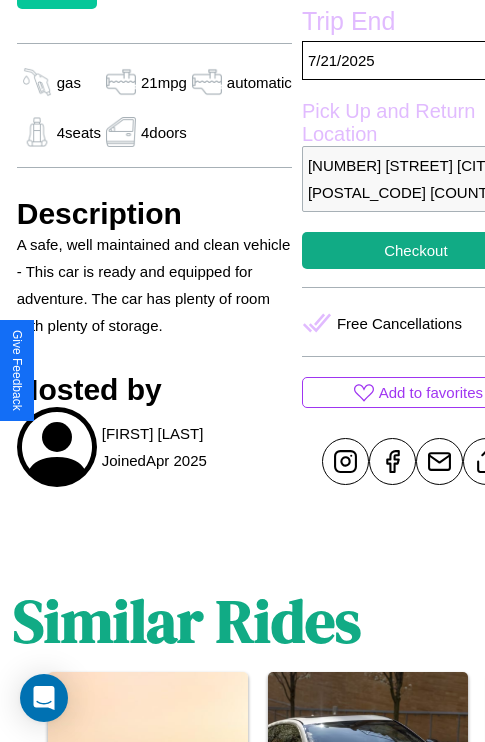 scroll, scrollTop: 709, scrollLeft: 64, axis: both 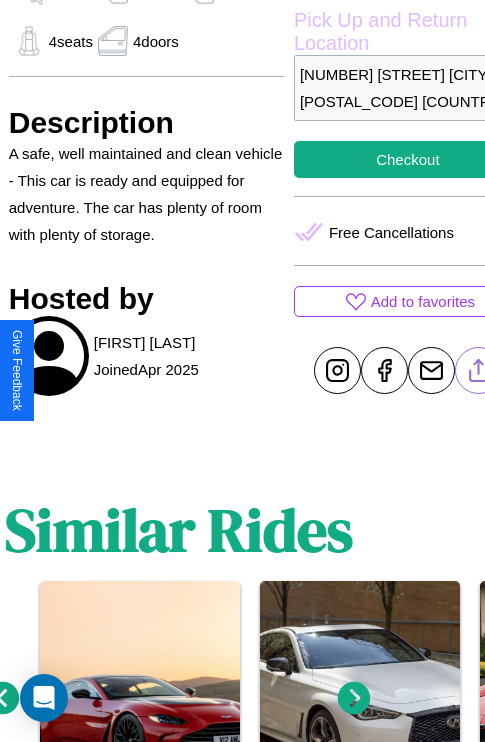 click 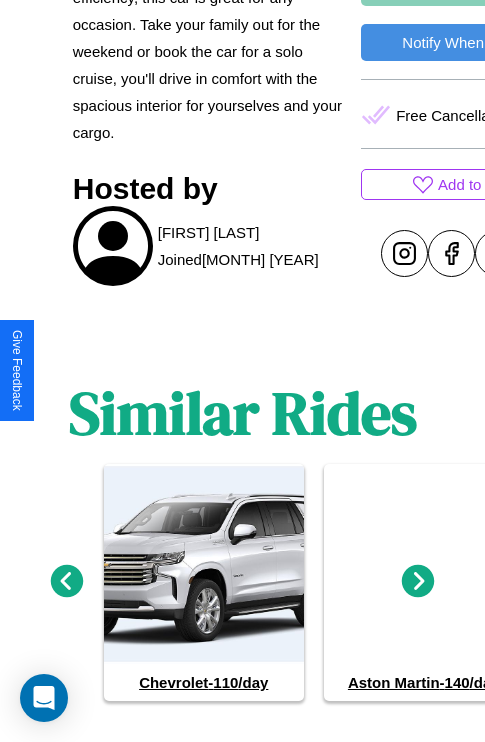 scroll, scrollTop: 817, scrollLeft: 0, axis: vertical 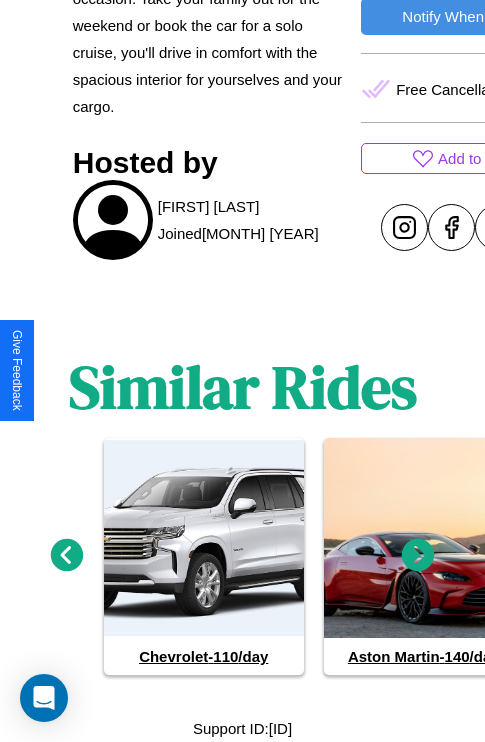 click 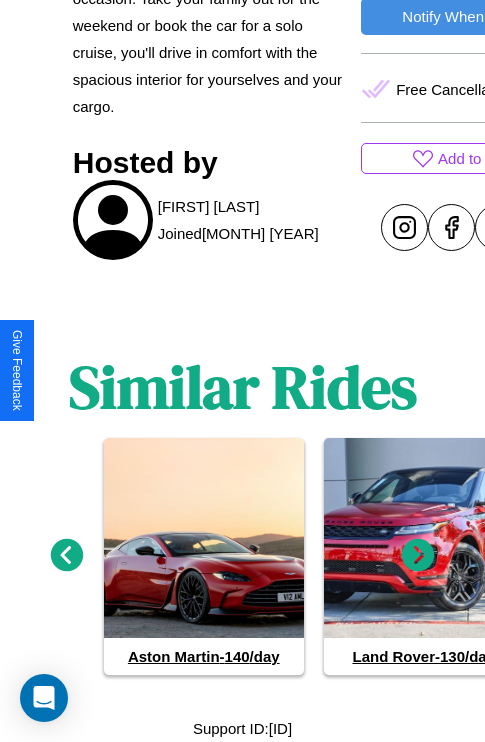 click 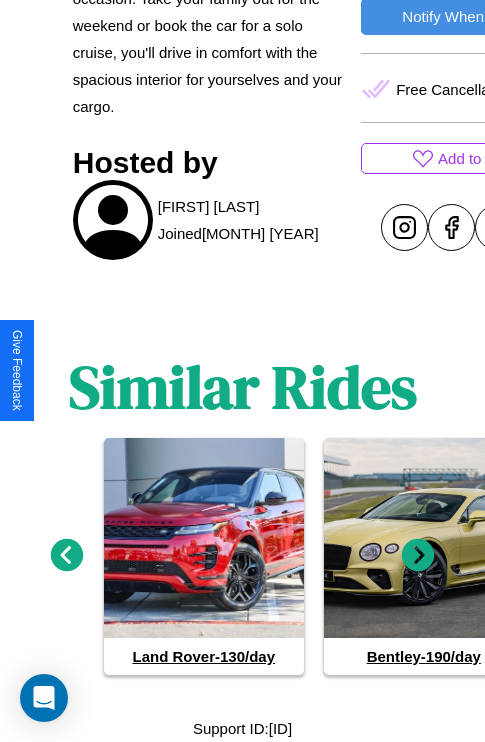 click 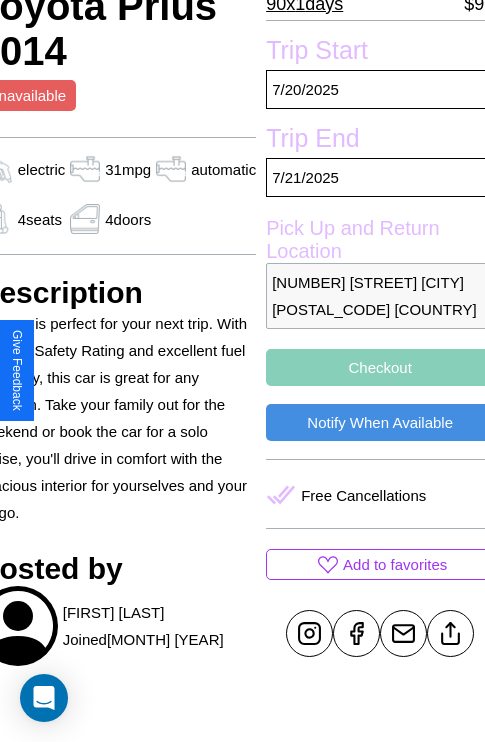 scroll, scrollTop: 408, scrollLeft: 96, axis: both 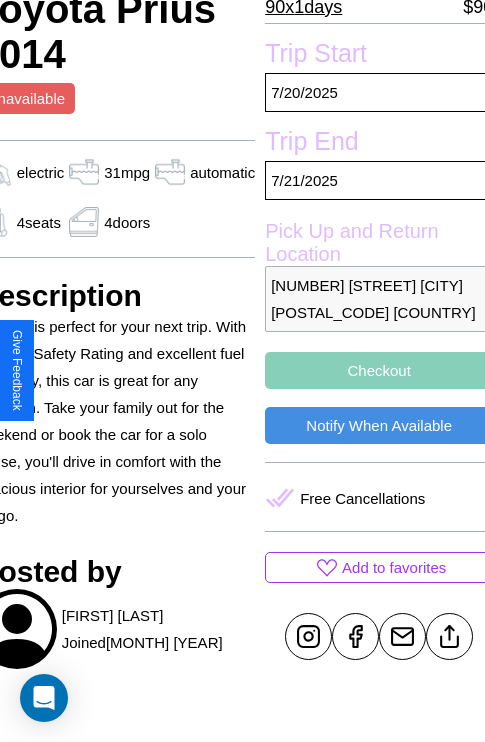 click on "Checkout" at bounding box center (379, 370) 